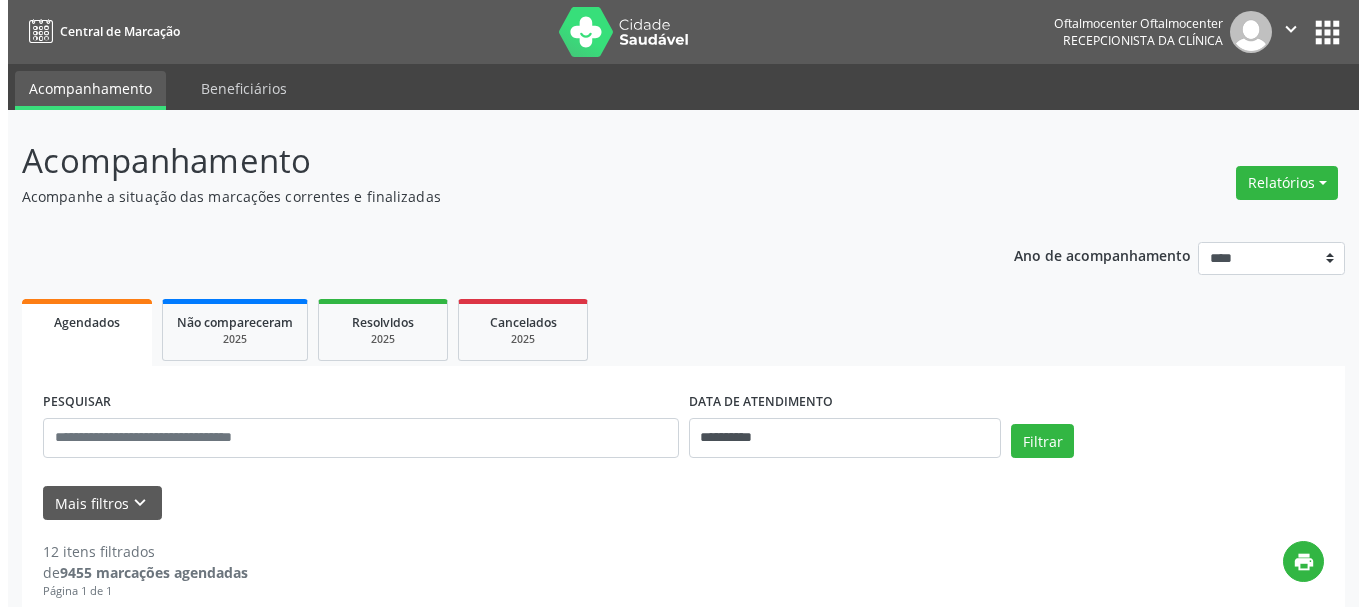 scroll, scrollTop: 0, scrollLeft: 0, axis: both 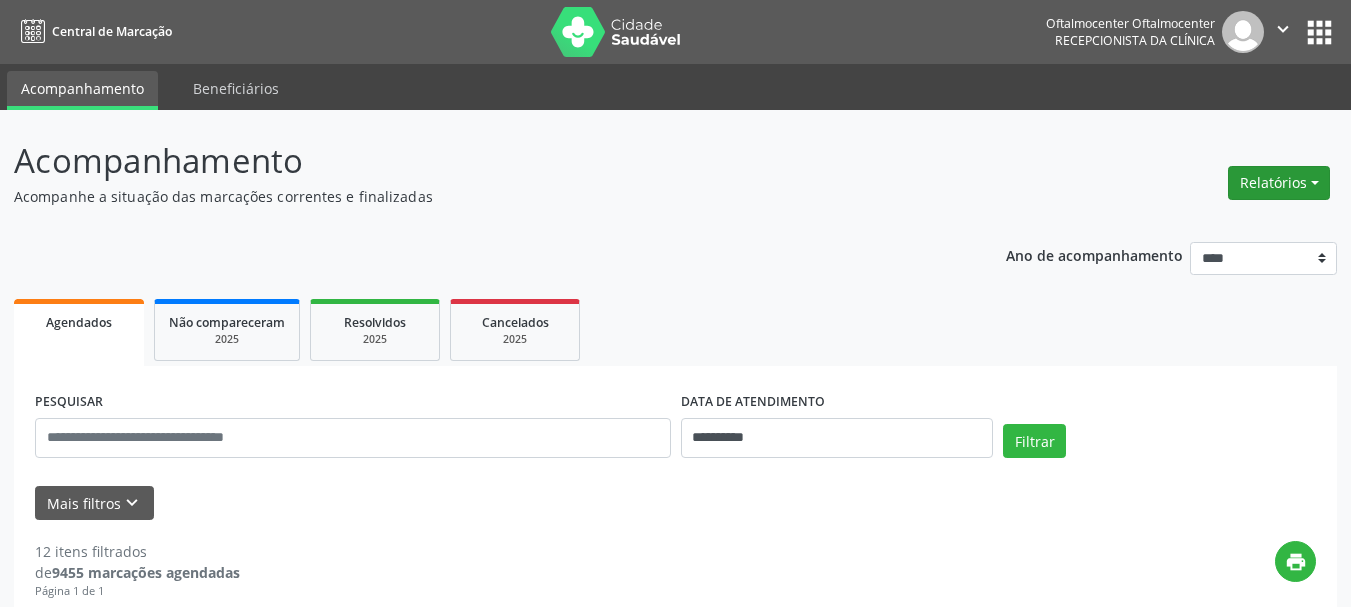click on "Relatórios" at bounding box center [1279, 183] 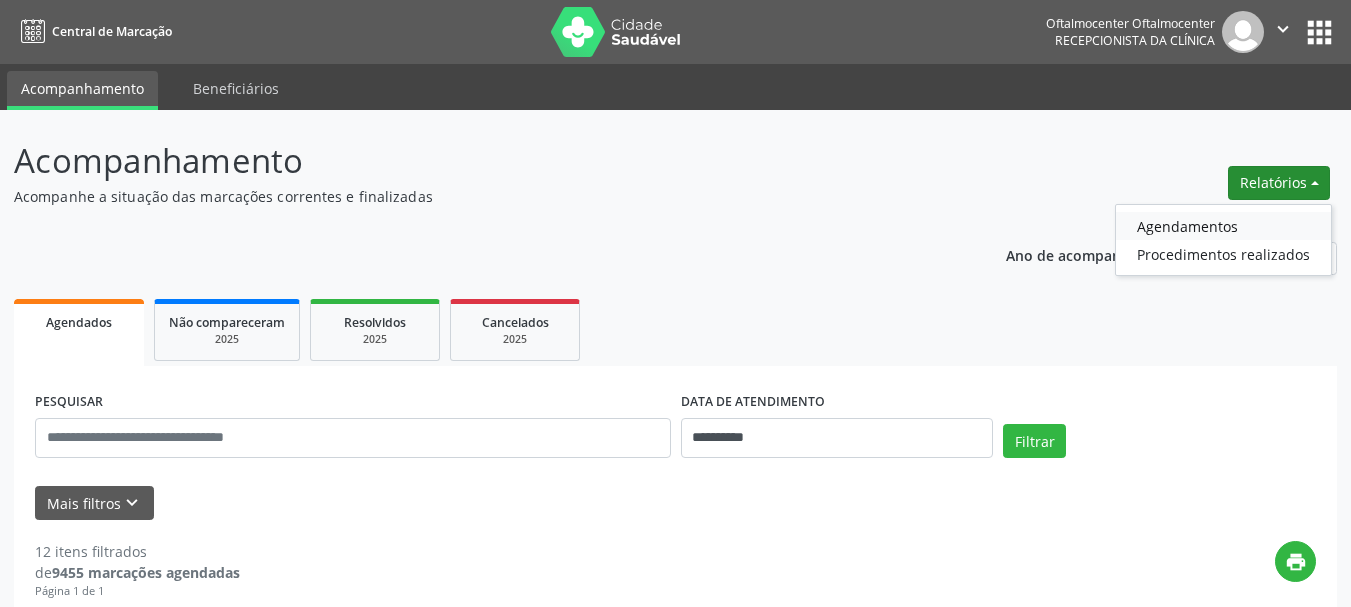 click on "Agendamentos" at bounding box center (1223, 226) 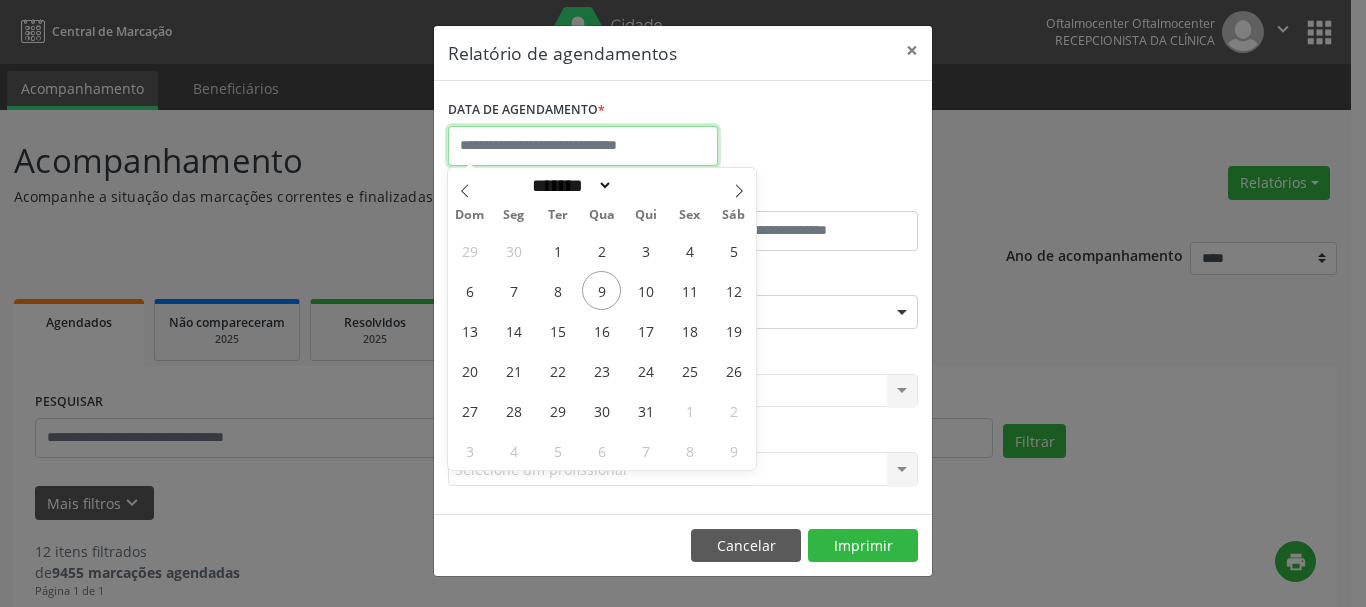 click at bounding box center (583, 146) 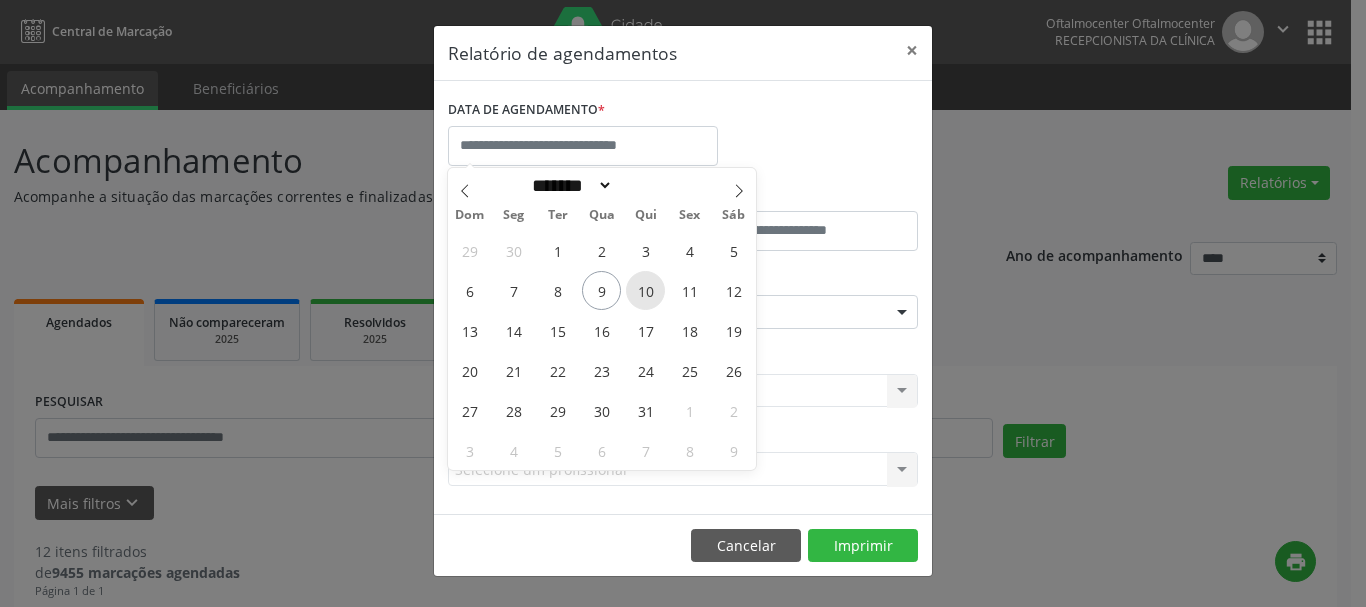 click on "10" at bounding box center [645, 290] 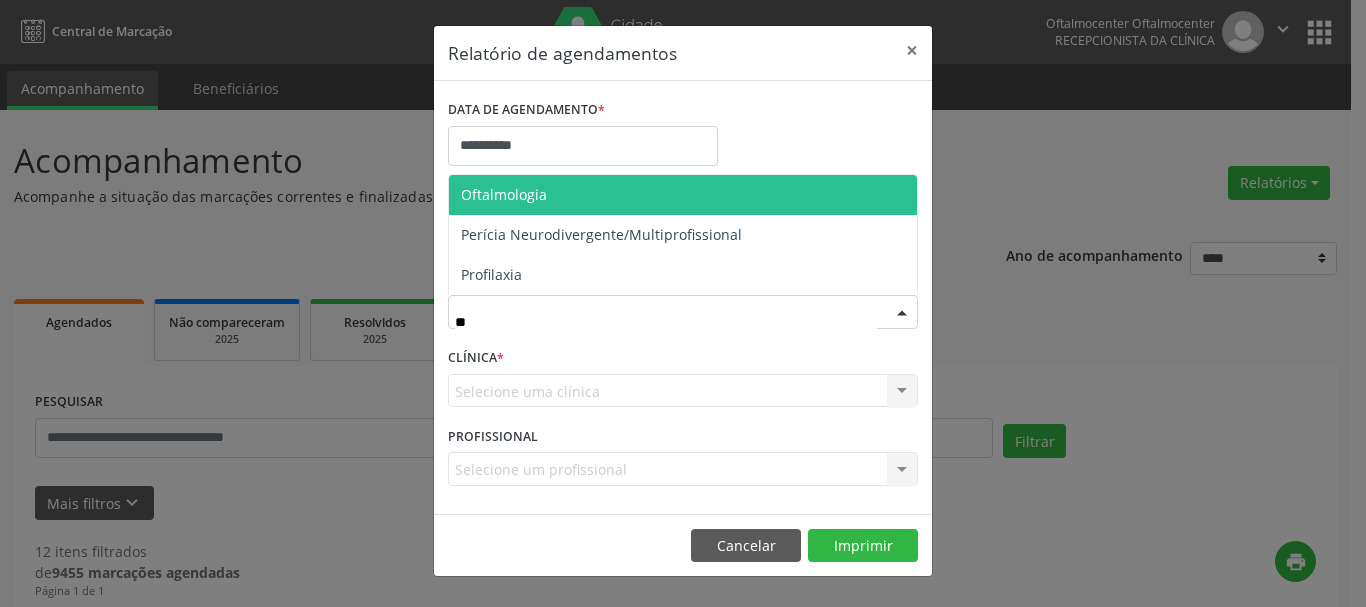 click on "Oftalmologia" at bounding box center [504, 194] 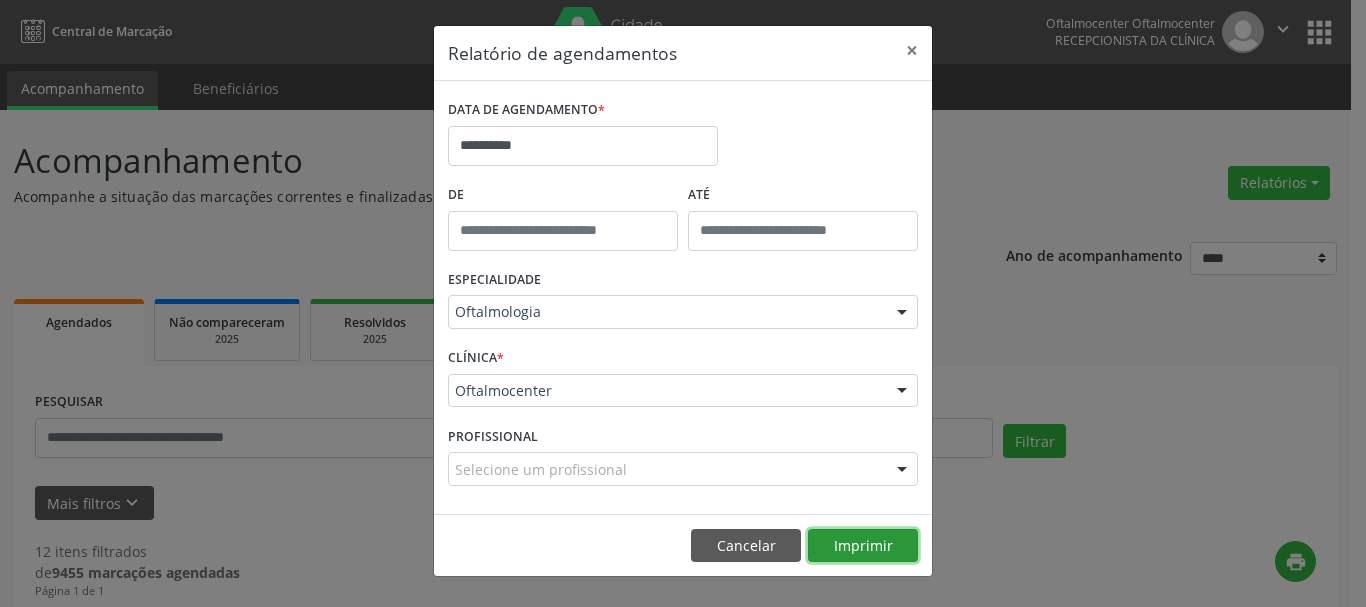 click on "Imprimir" at bounding box center [863, 546] 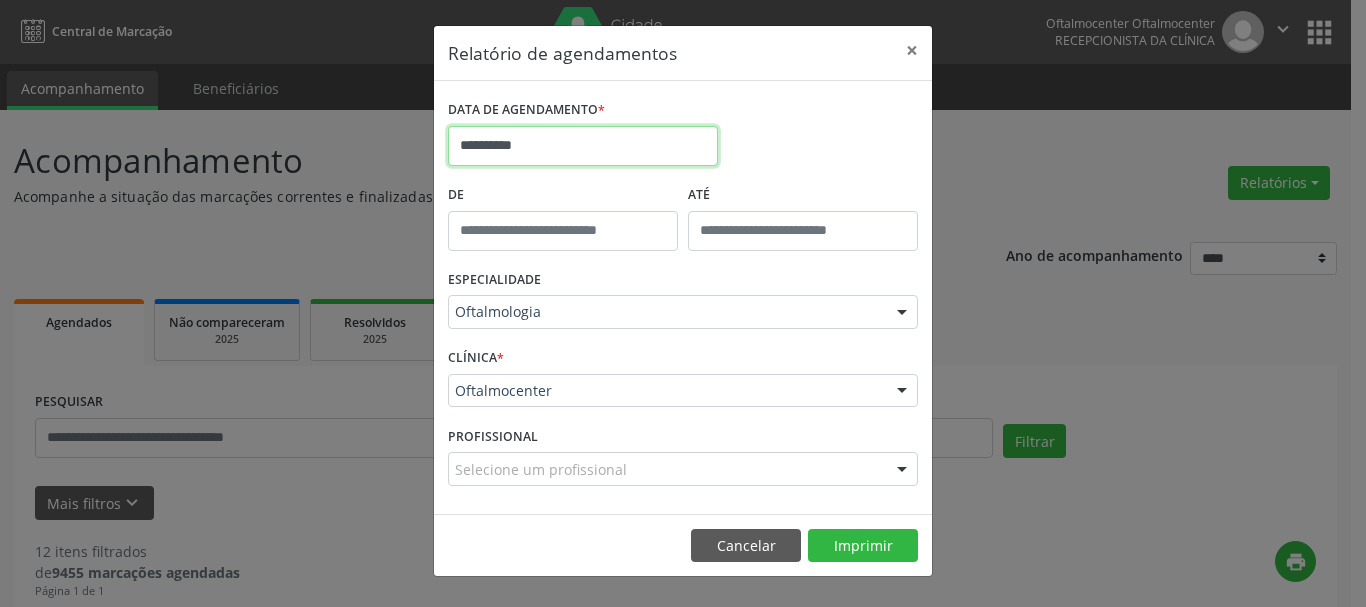 click on "**********" at bounding box center (583, 146) 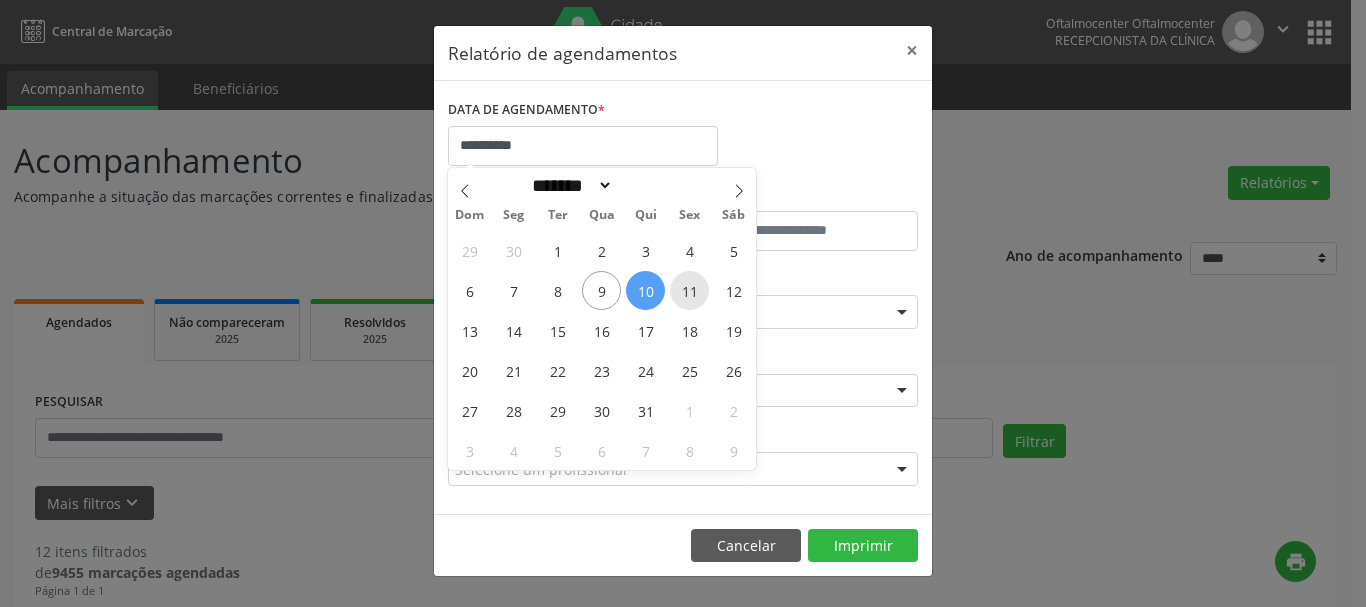 click on "11" at bounding box center [689, 290] 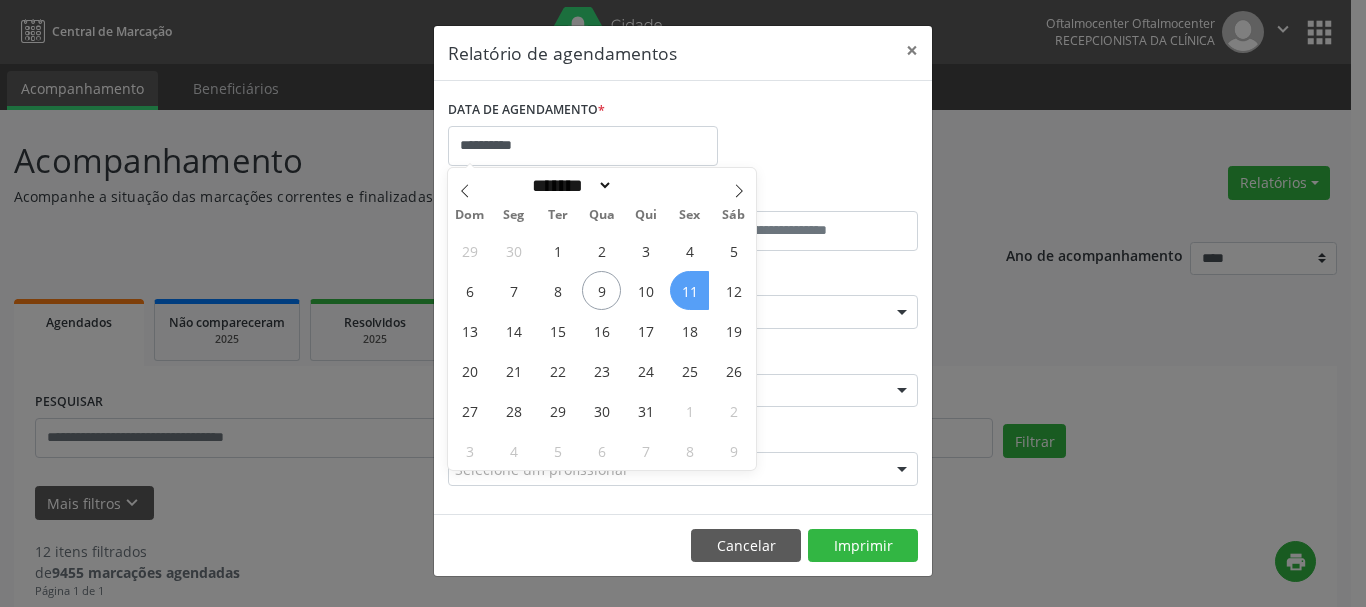 click on "11" at bounding box center [689, 290] 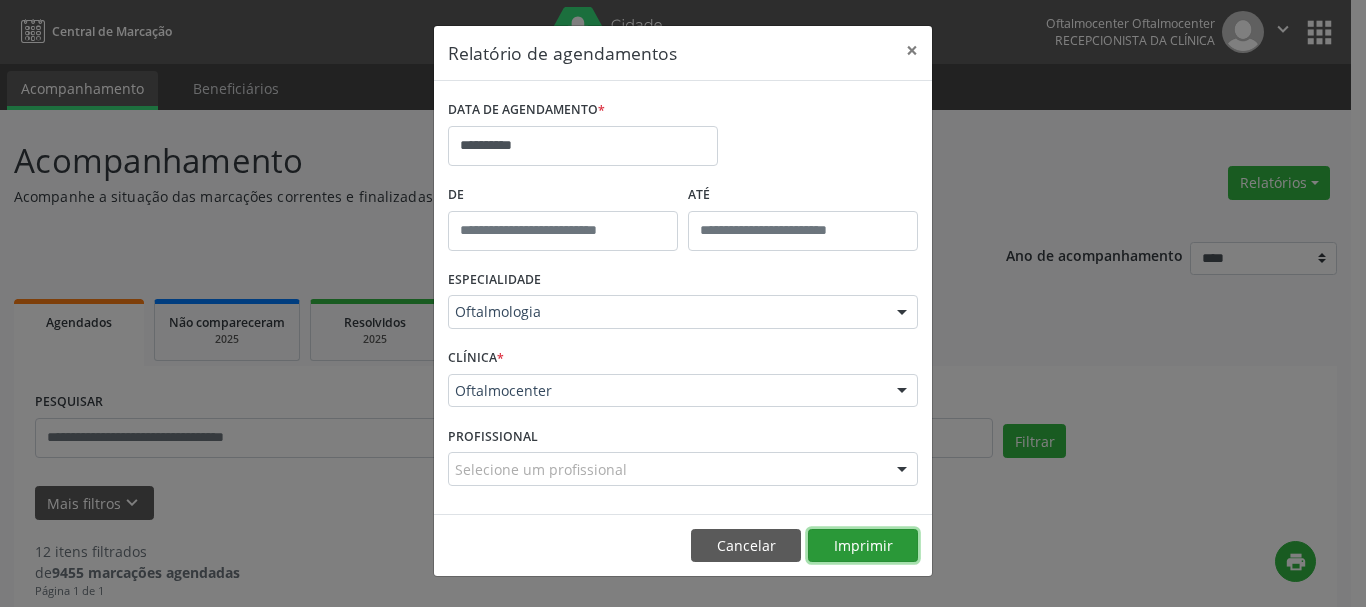 click on "Imprimir" at bounding box center (863, 546) 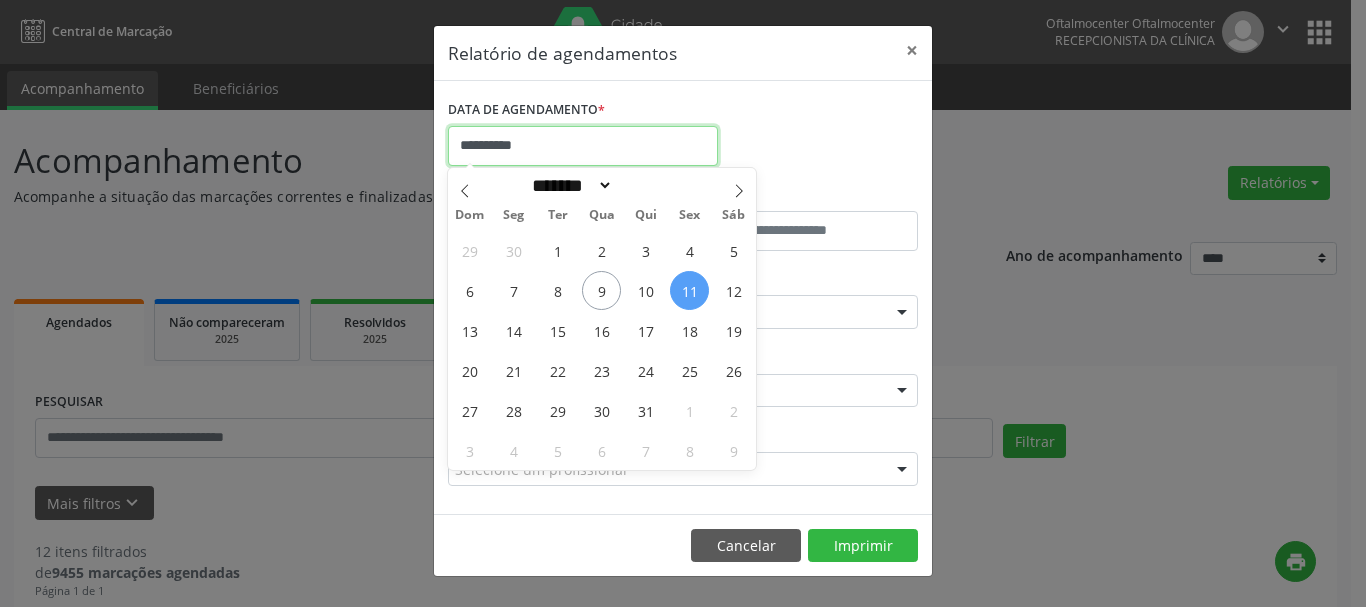 click on "**********" at bounding box center [583, 146] 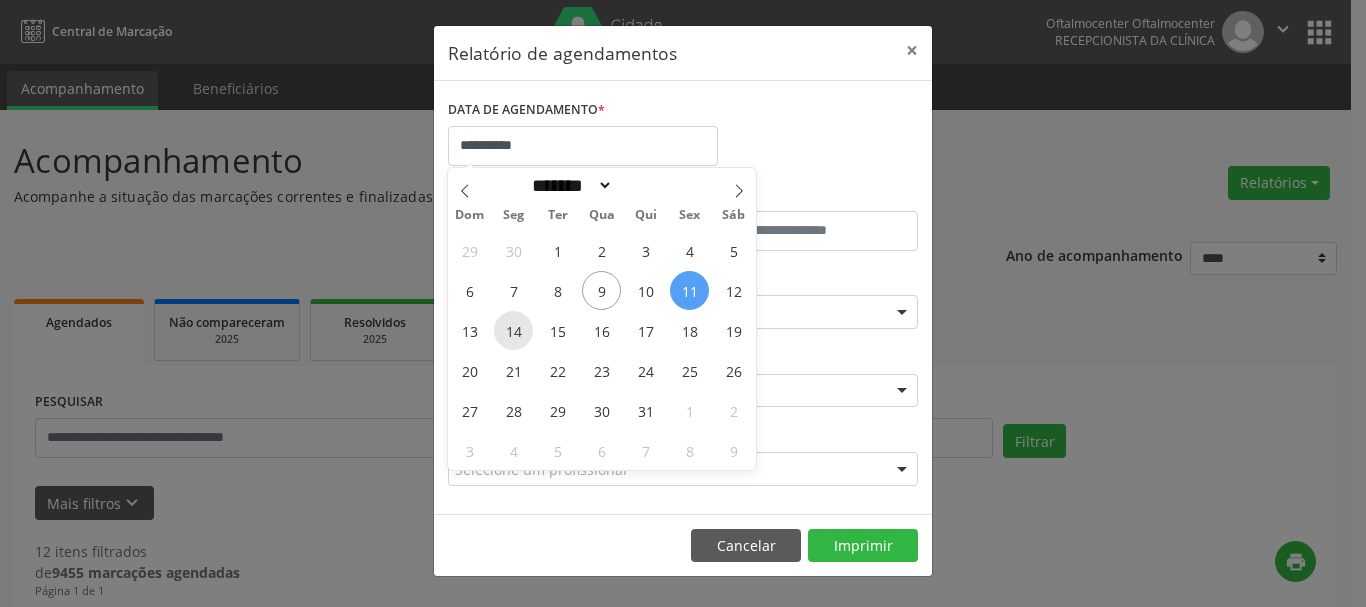 click on "14" at bounding box center [513, 330] 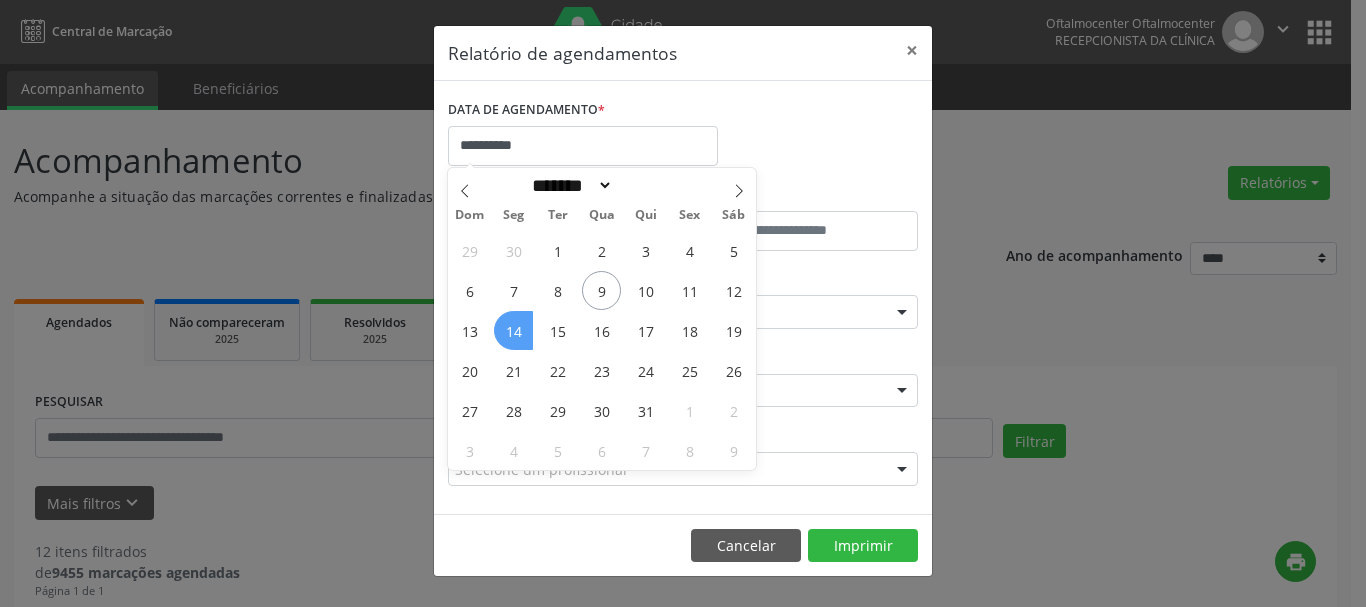 click on "14" at bounding box center [513, 330] 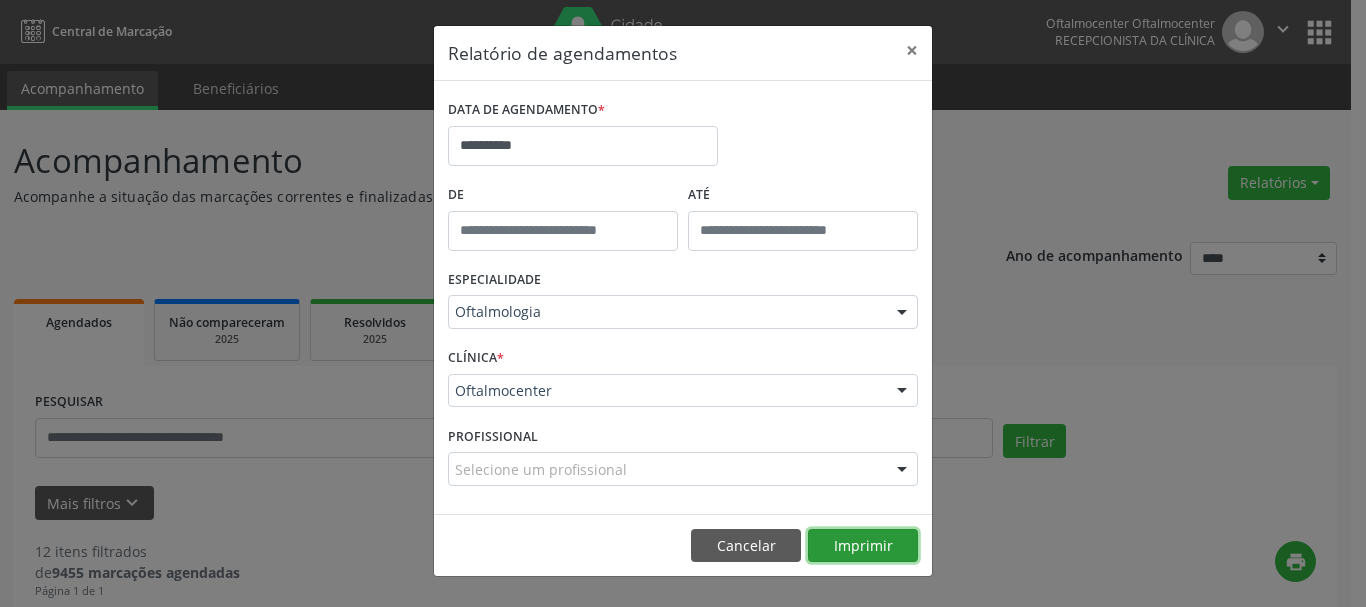 click on "Imprimir" at bounding box center (863, 546) 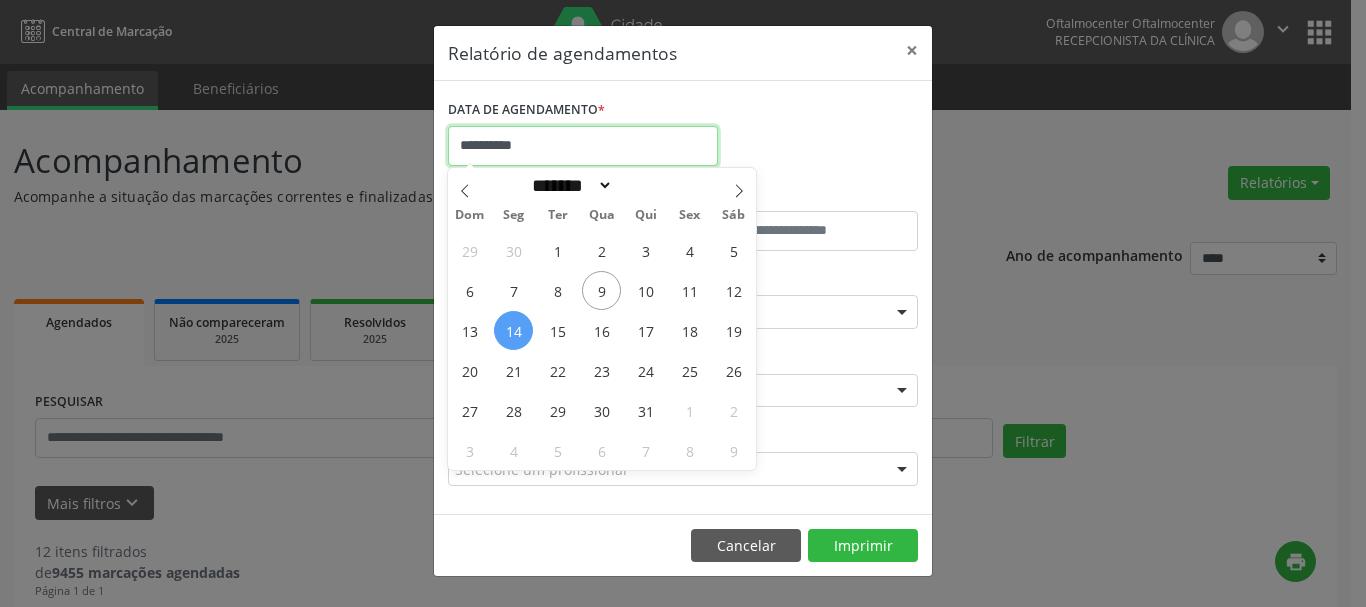 click on "**********" at bounding box center [583, 146] 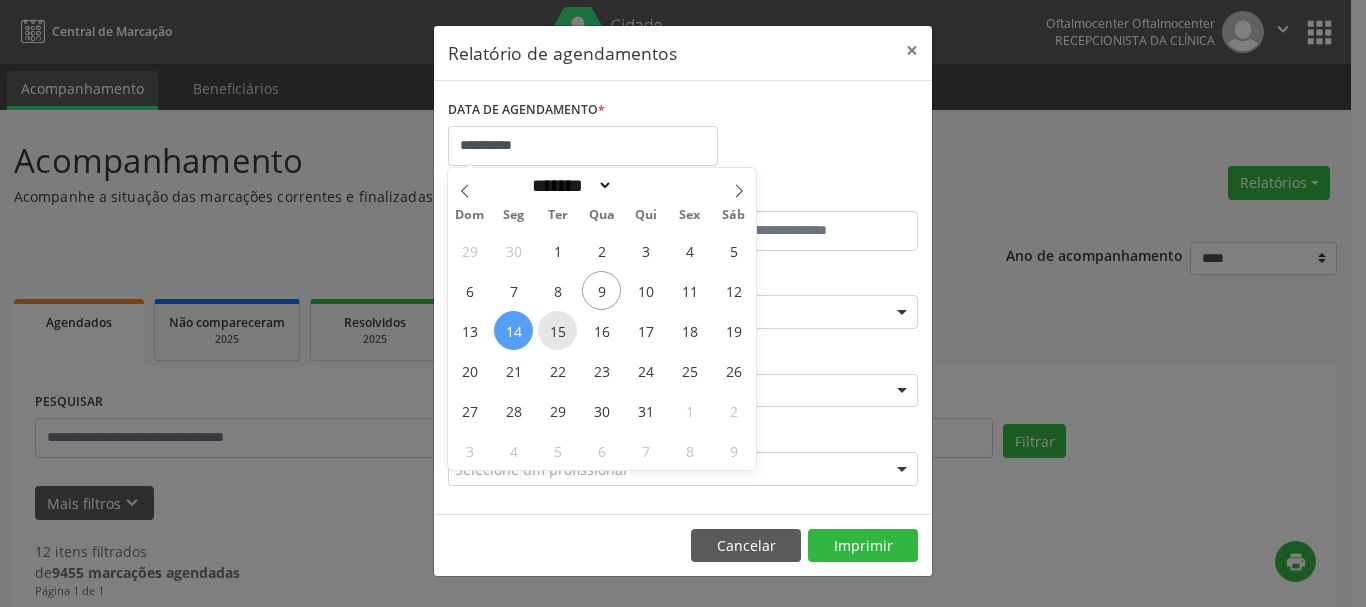 click on "15" at bounding box center (557, 330) 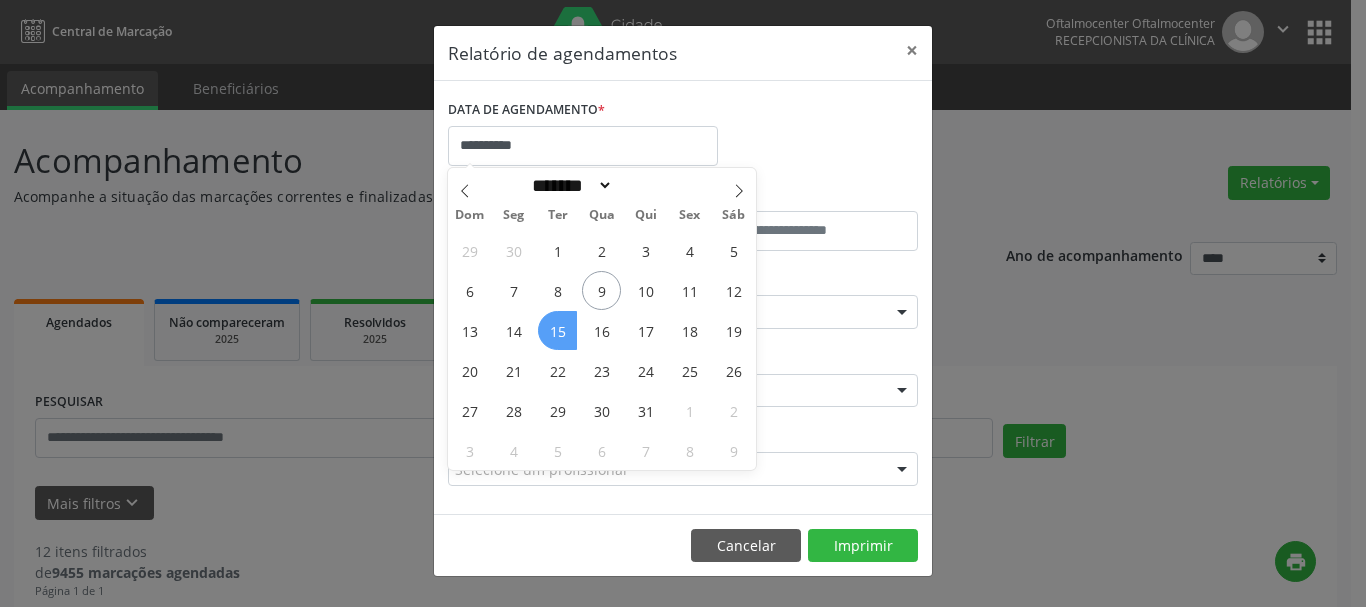 click on "15" at bounding box center [557, 330] 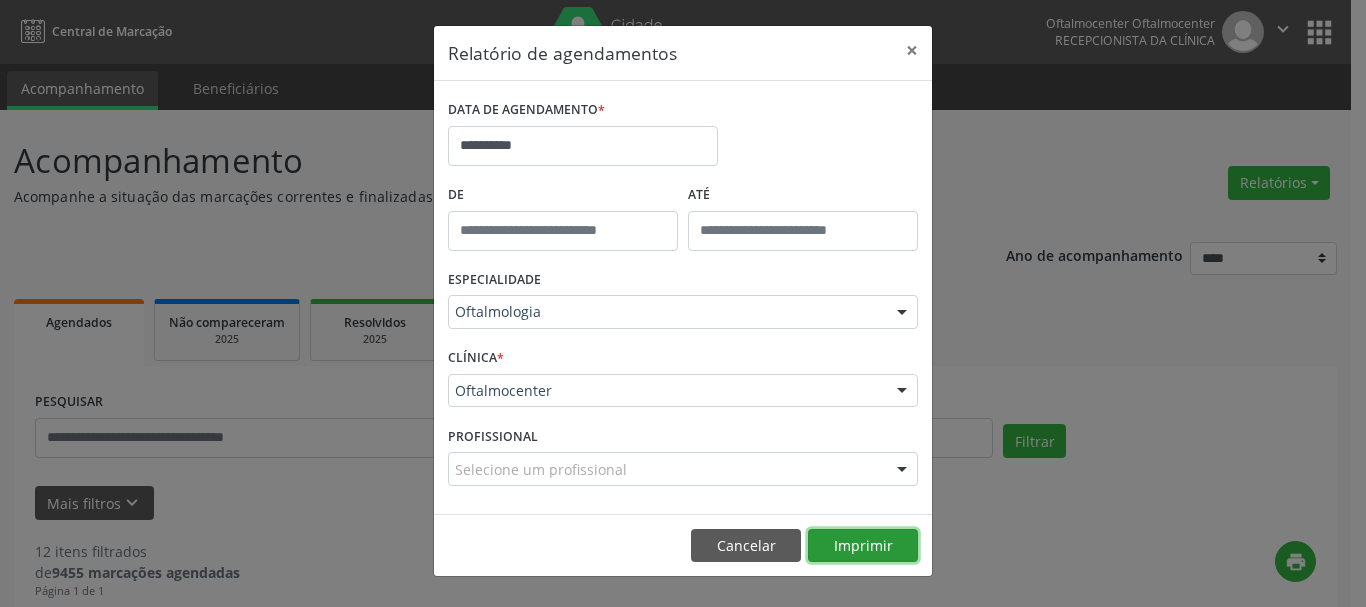 click on "Imprimir" at bounding box center (863, 546) 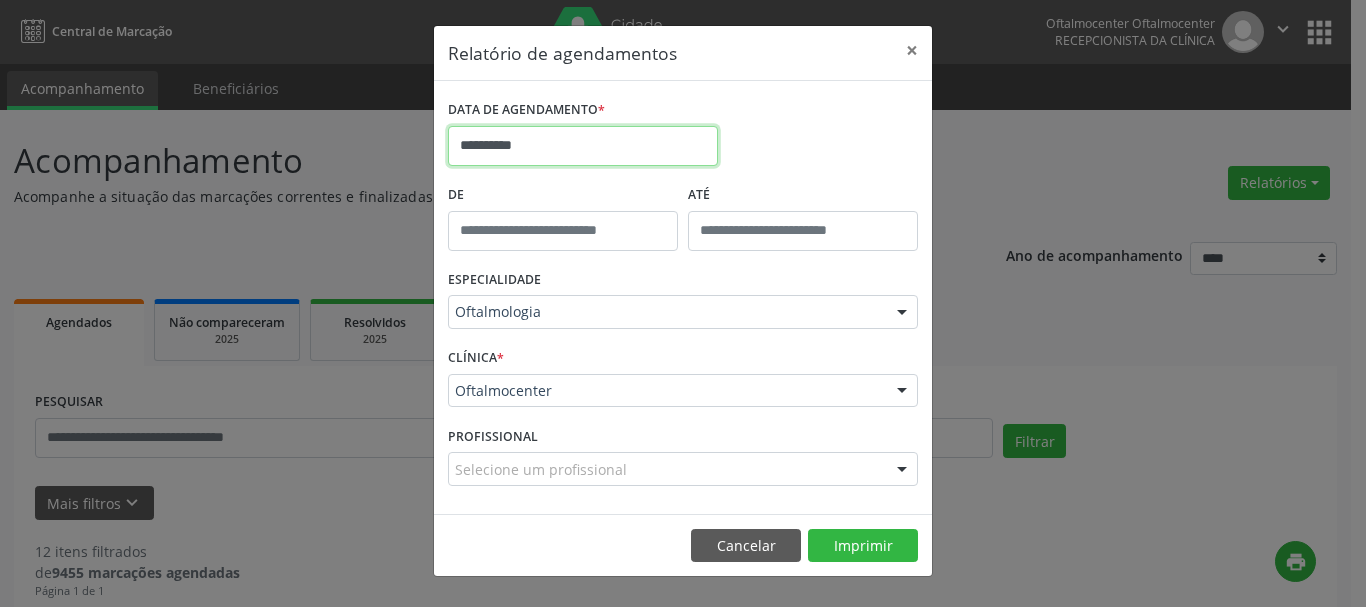click on "**********" at bounding box center (583, 146) 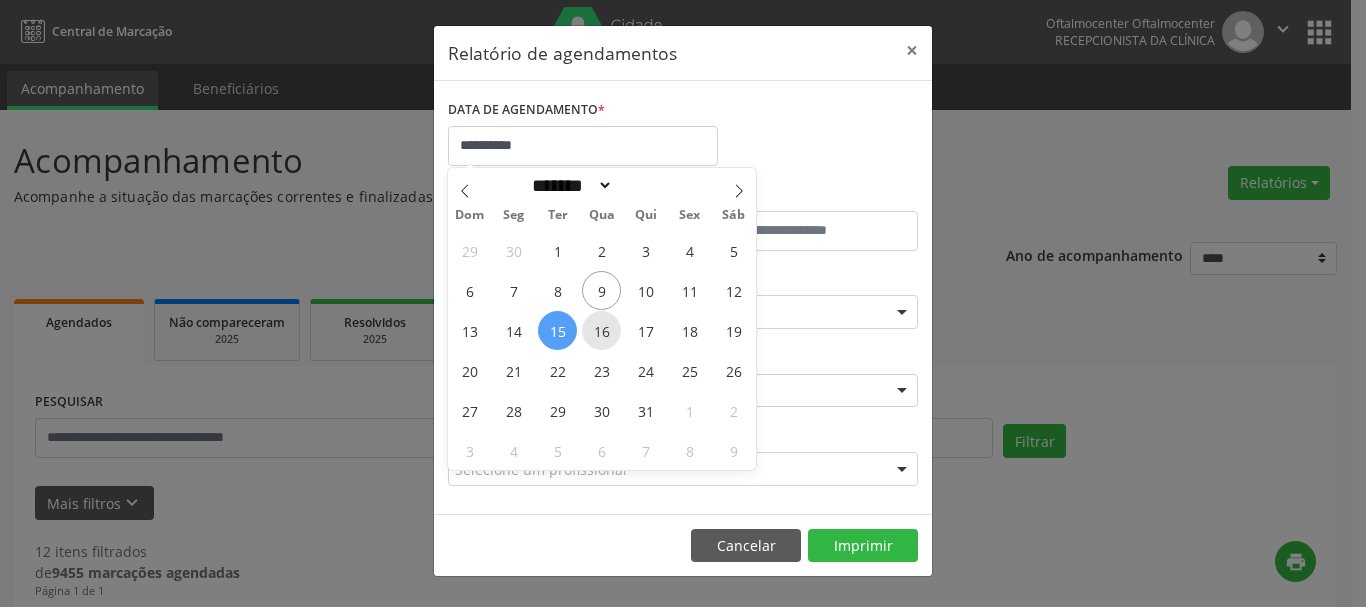 click on "16" at bounding box center (601, 330) 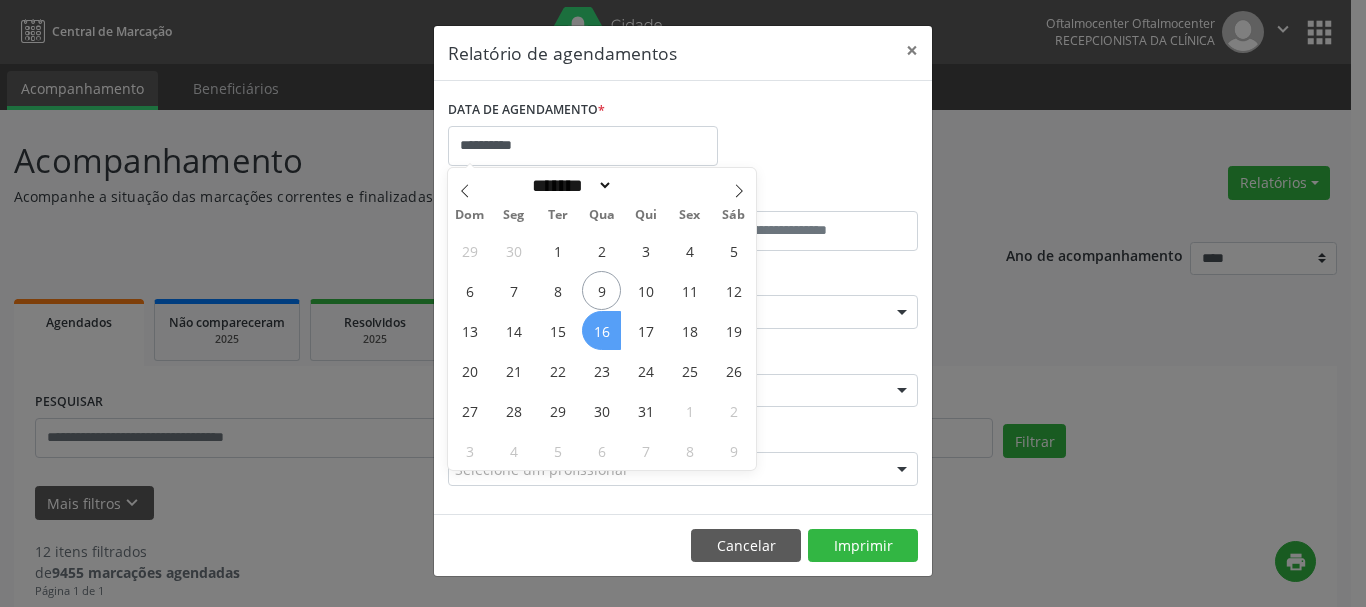 click on "16" at bounding box center [601, 330] 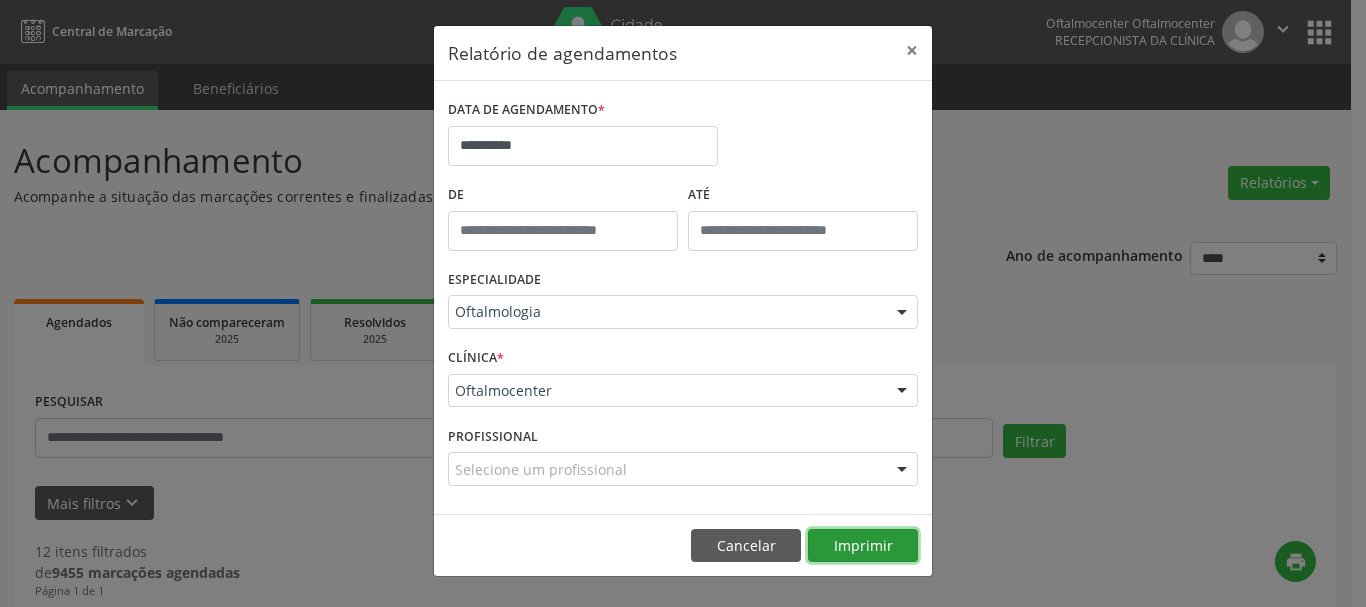 click on "Imprimir" at bounding box center [863, 546] 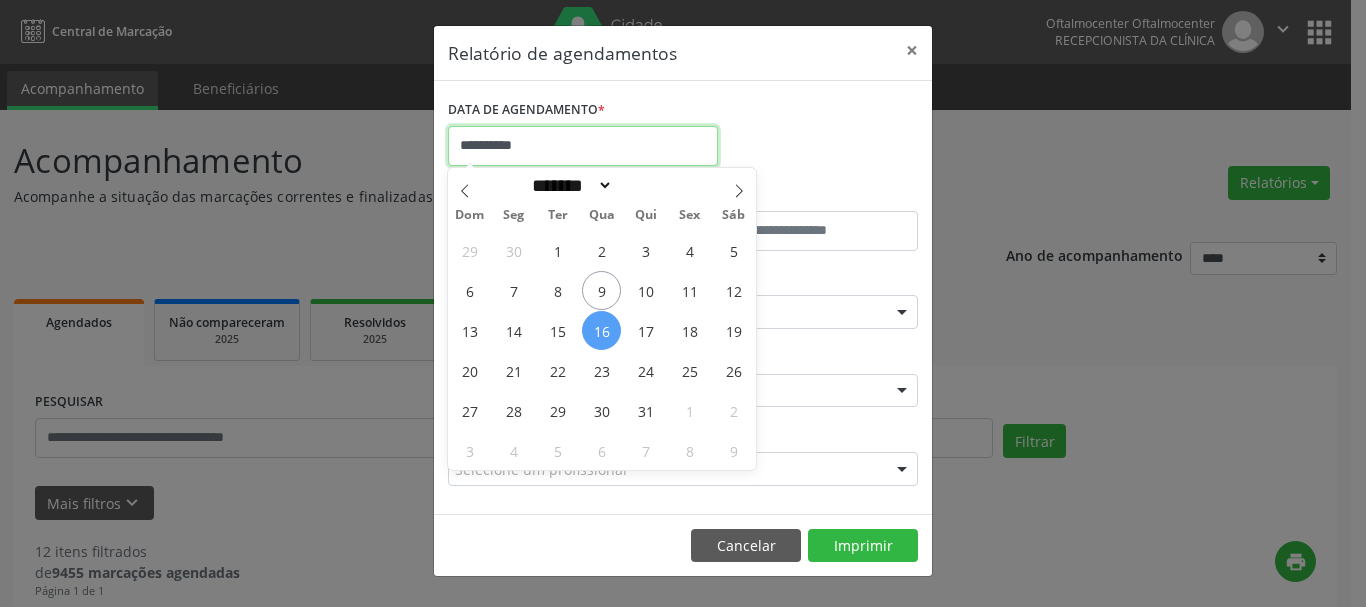 click on "**********" at bounding box center (583, 146) 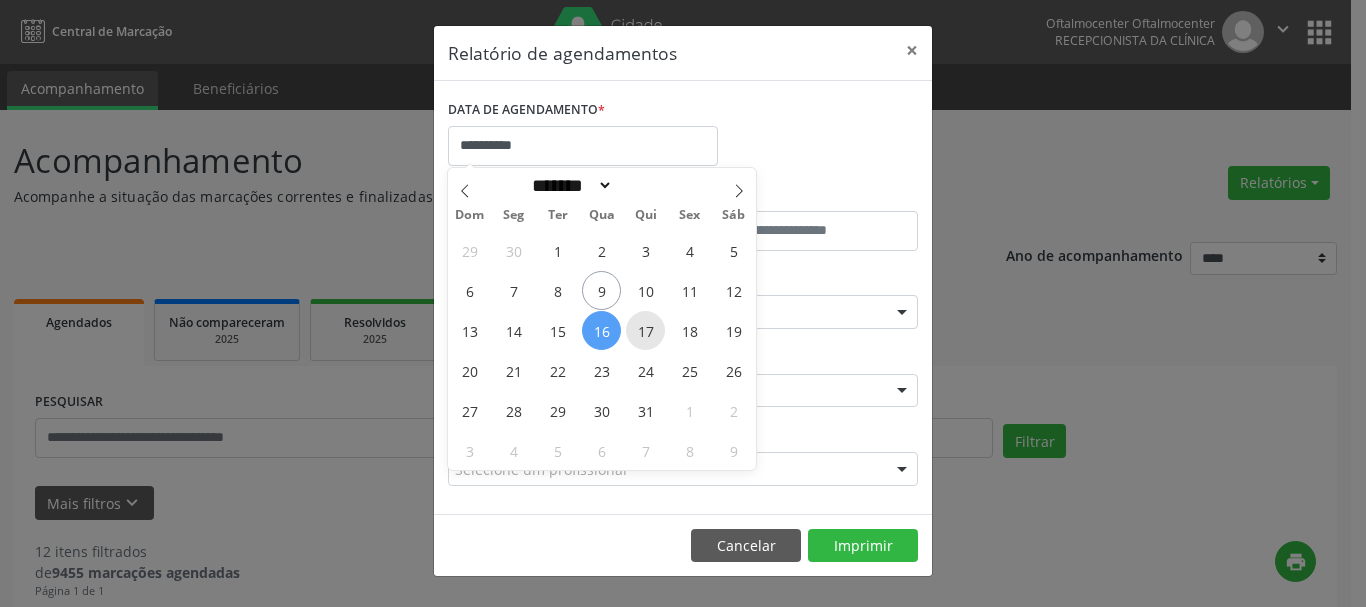 click on "17" at bounding box center [645, 330] 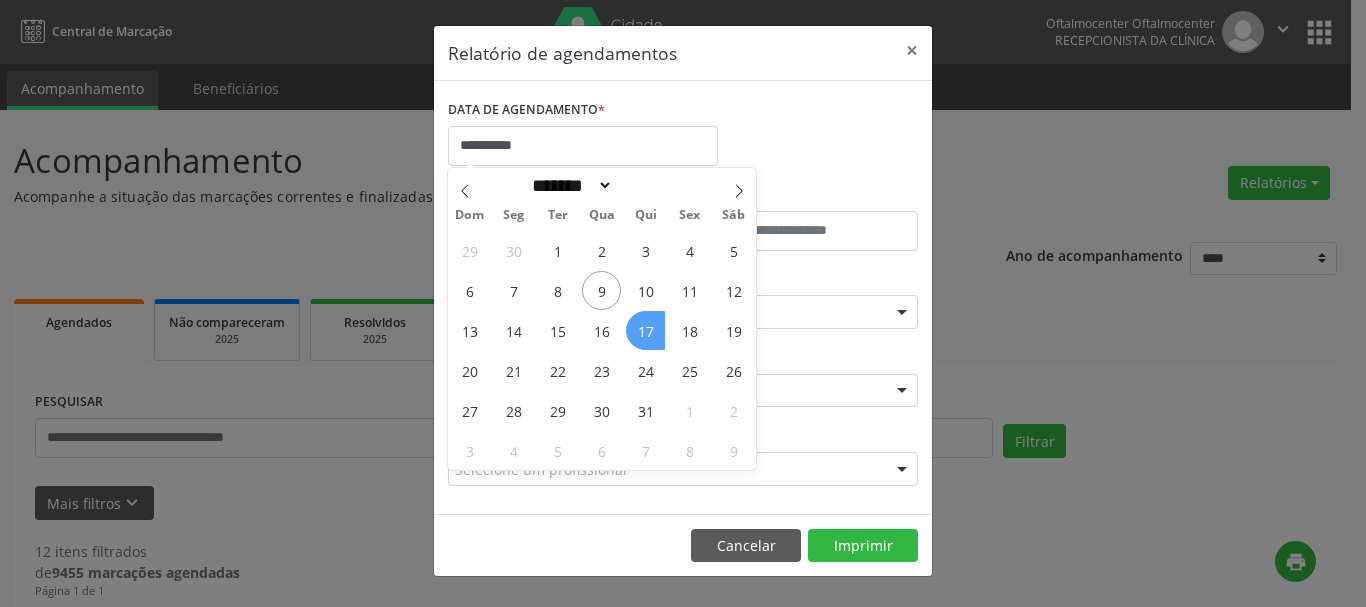 click on "17" at bounding box center [645, 330] 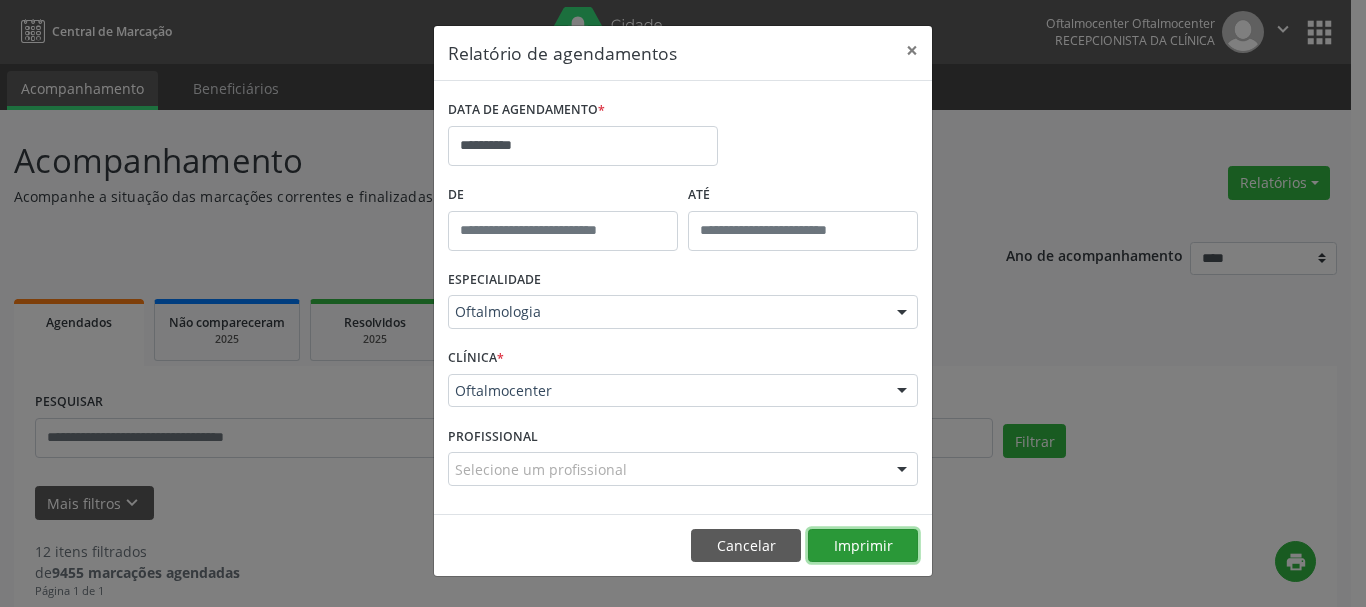 click on "Imprimir" at bounding box center (863, 546) 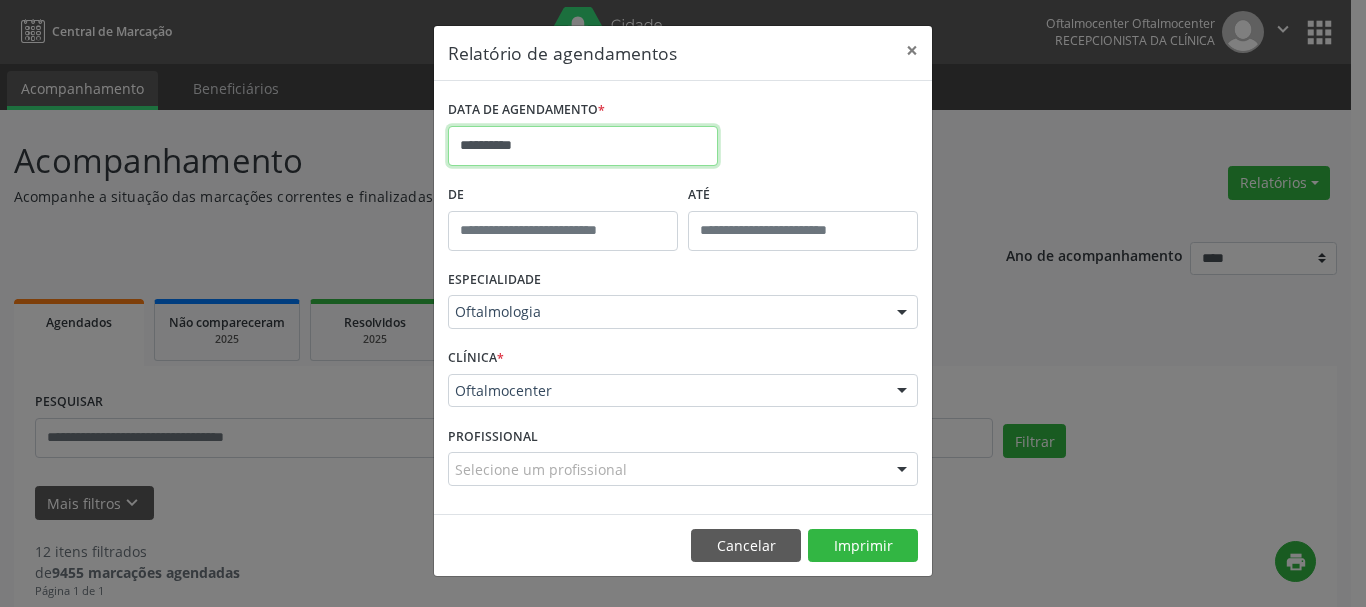 click on "**********" at bounding box center (583, 146) 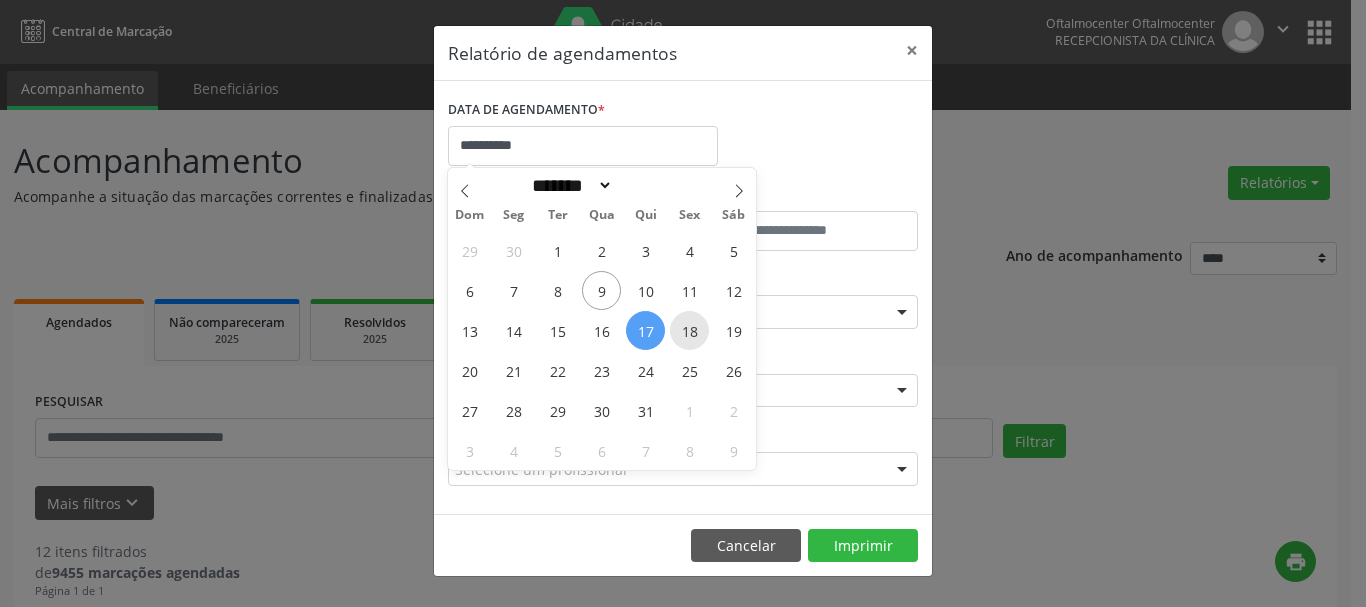 click on "18" at bounding box center [689, 330] 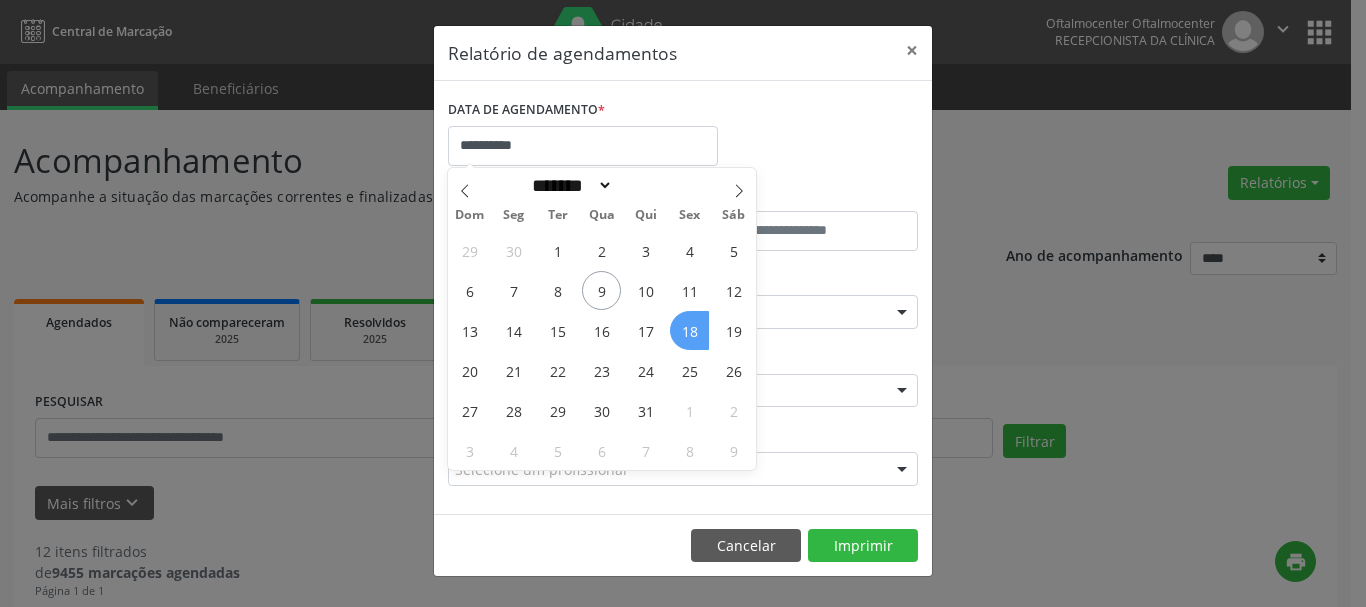 click on "18" at bounding box center (689, 330) 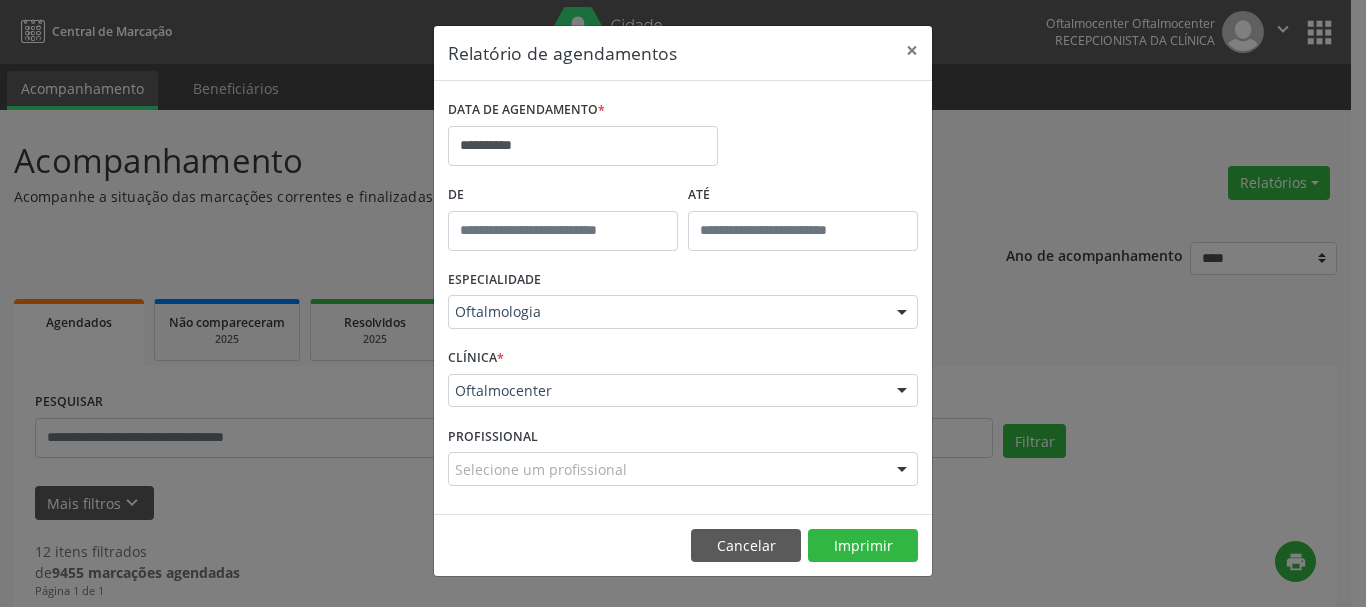 click on "Cancelar Imprimir" at bounding box center [683, 545] 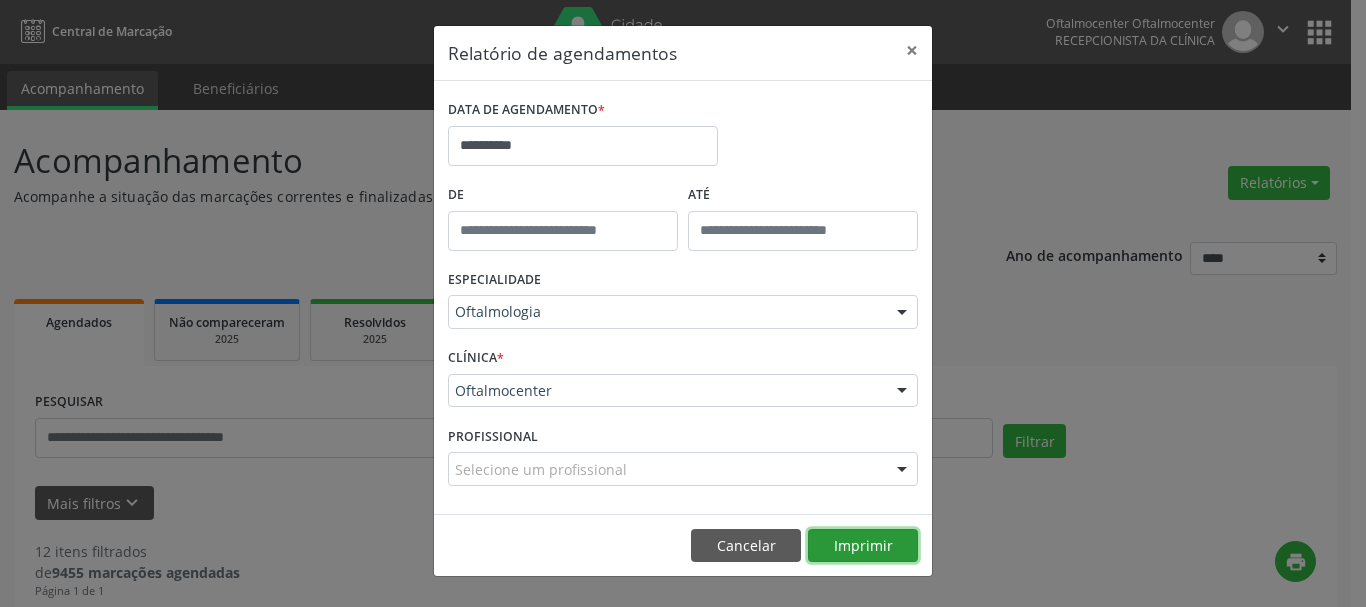 click on "Imprimir" at bounding box center [863, 546] 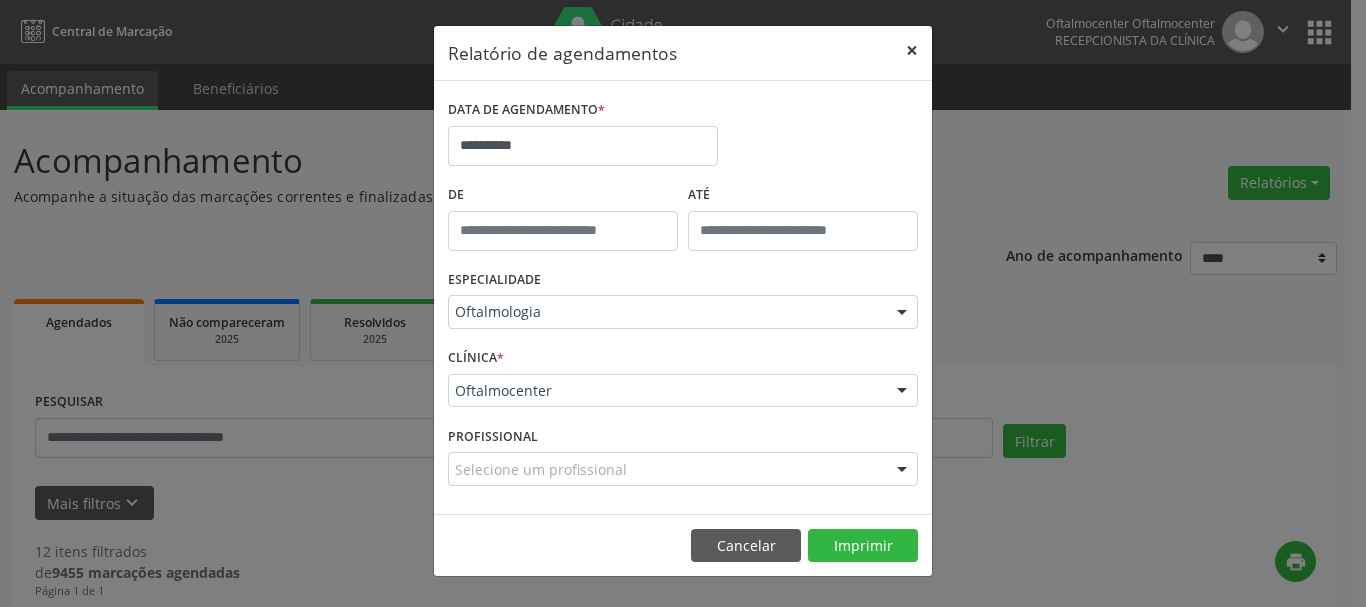 click on "×" at bounding box center (912, 50) 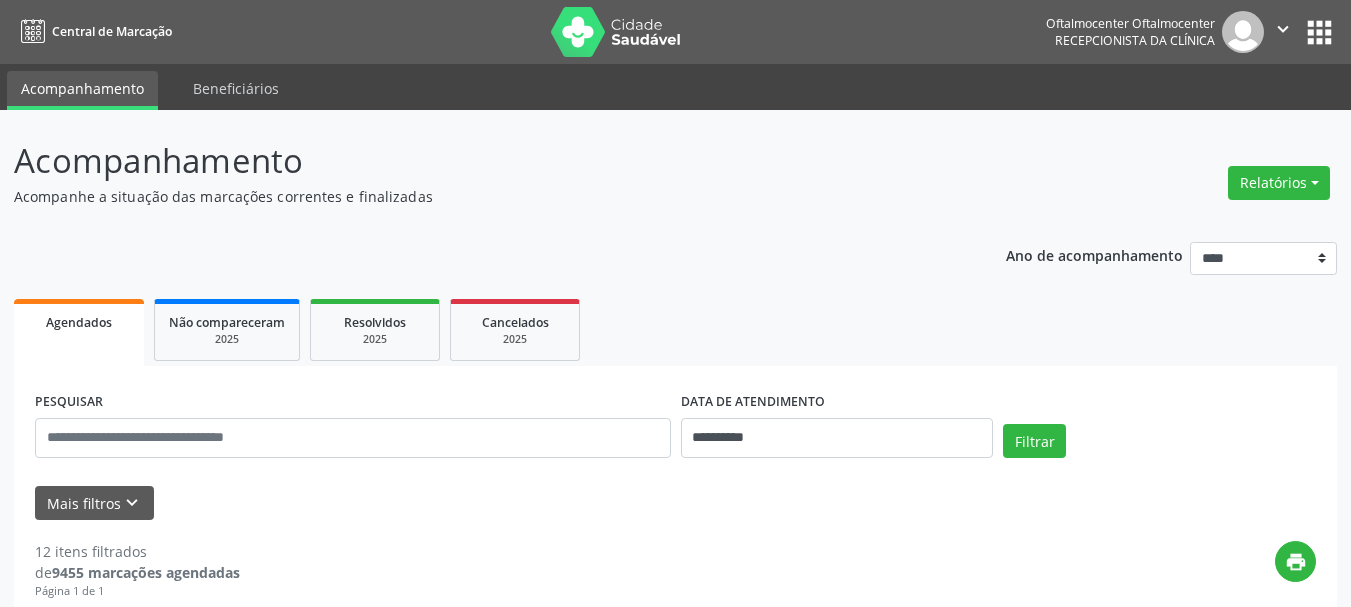drag, startPoint x: 1247, startPoint y: 178, endPoint x: 1223, endPoint y: 192, distance: 27.784887 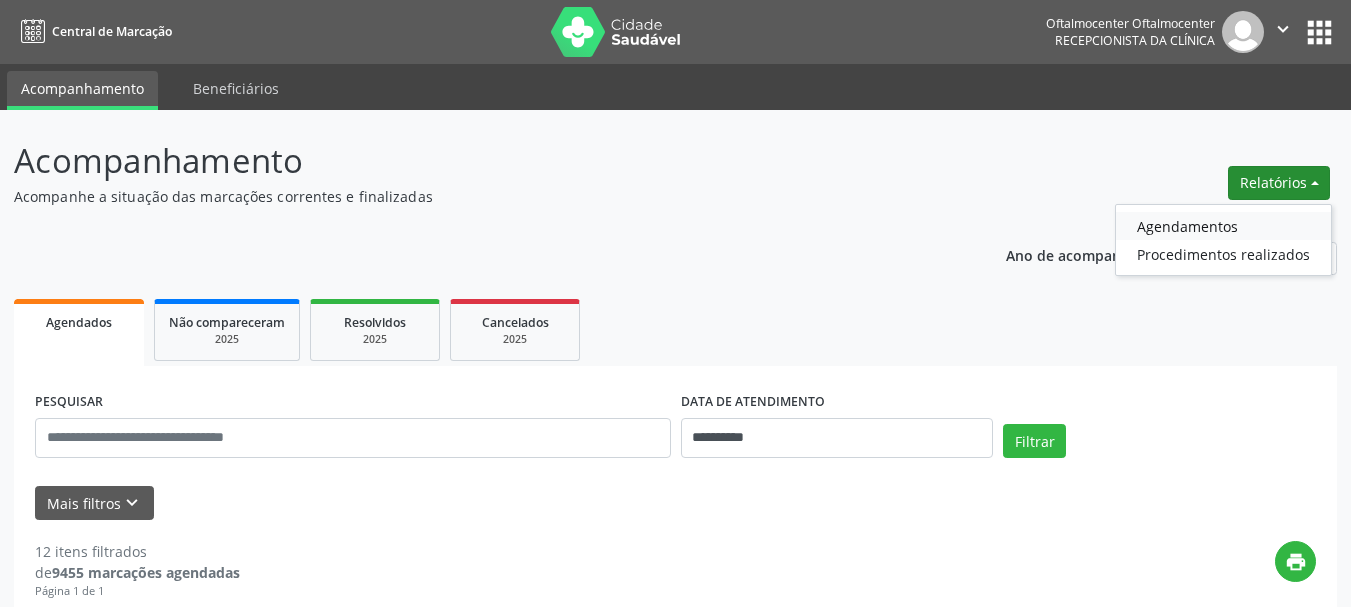 click on "Agendamentos" at bounding box center (1223, 226) 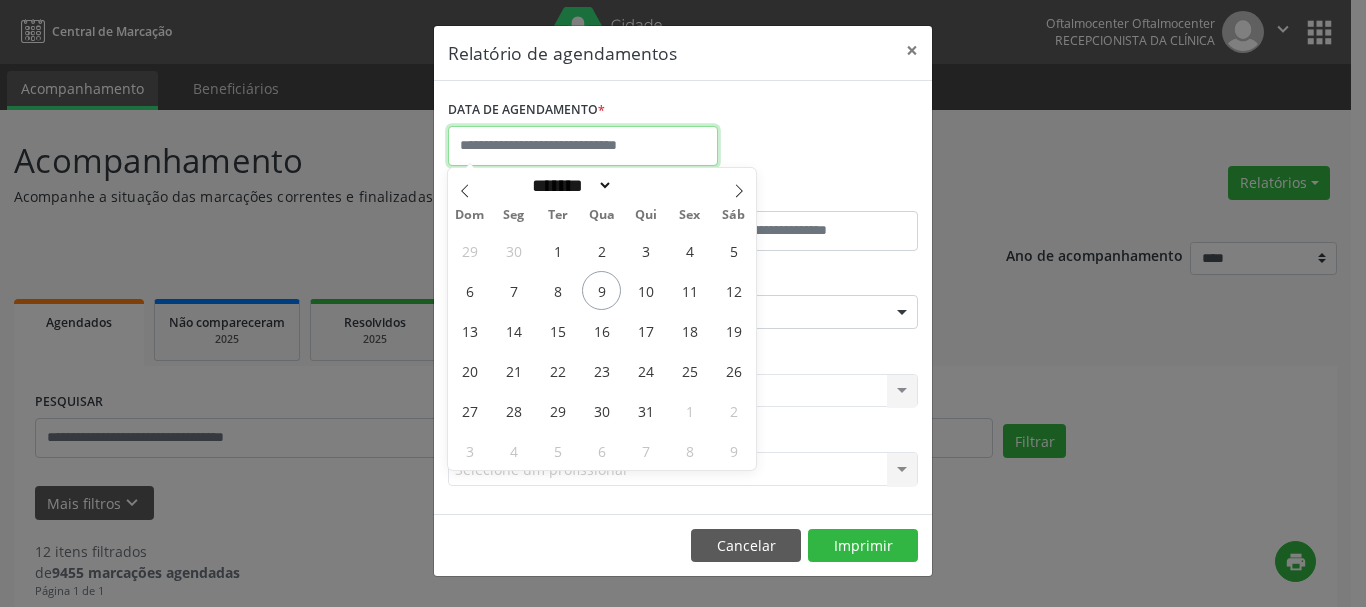 click at bounding box center (583, 146) 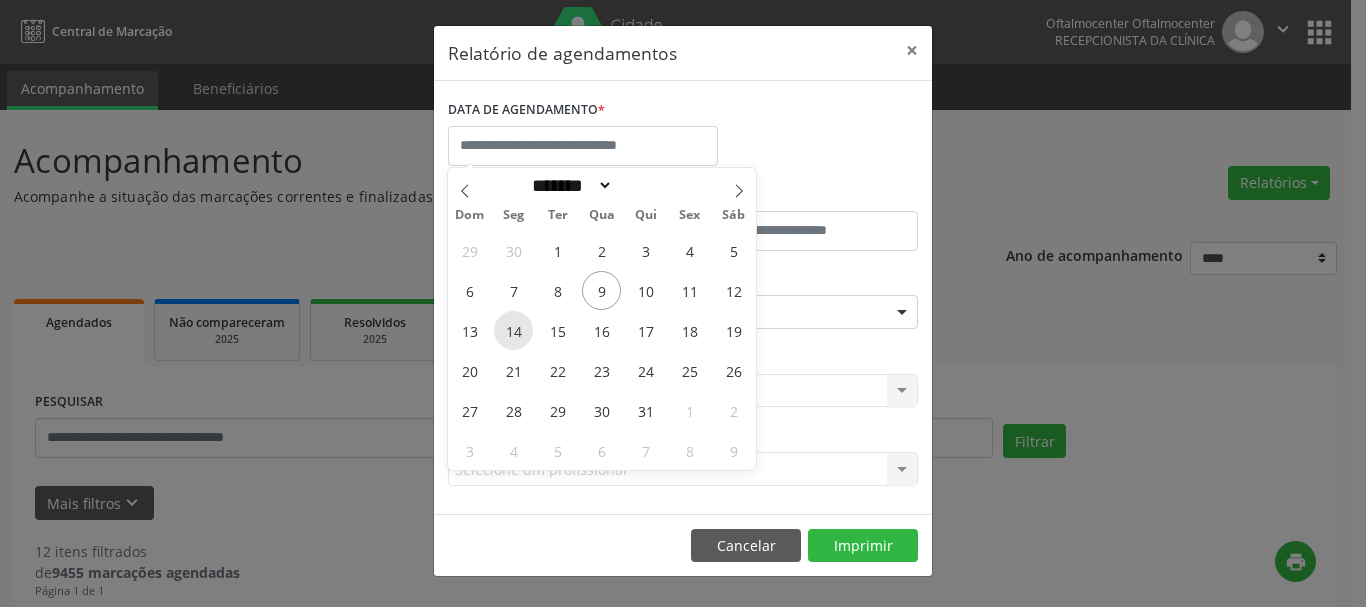click on "14" at bounding box center [513, 330] 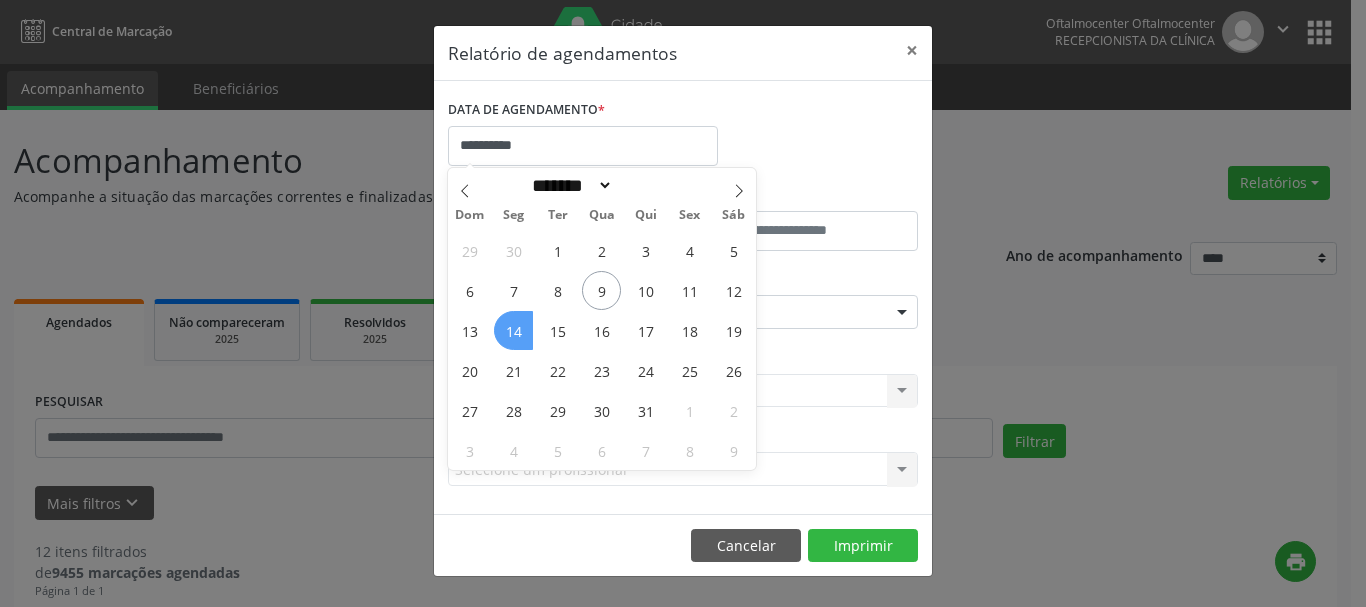 click on "14" at bounding box center [513, 330] 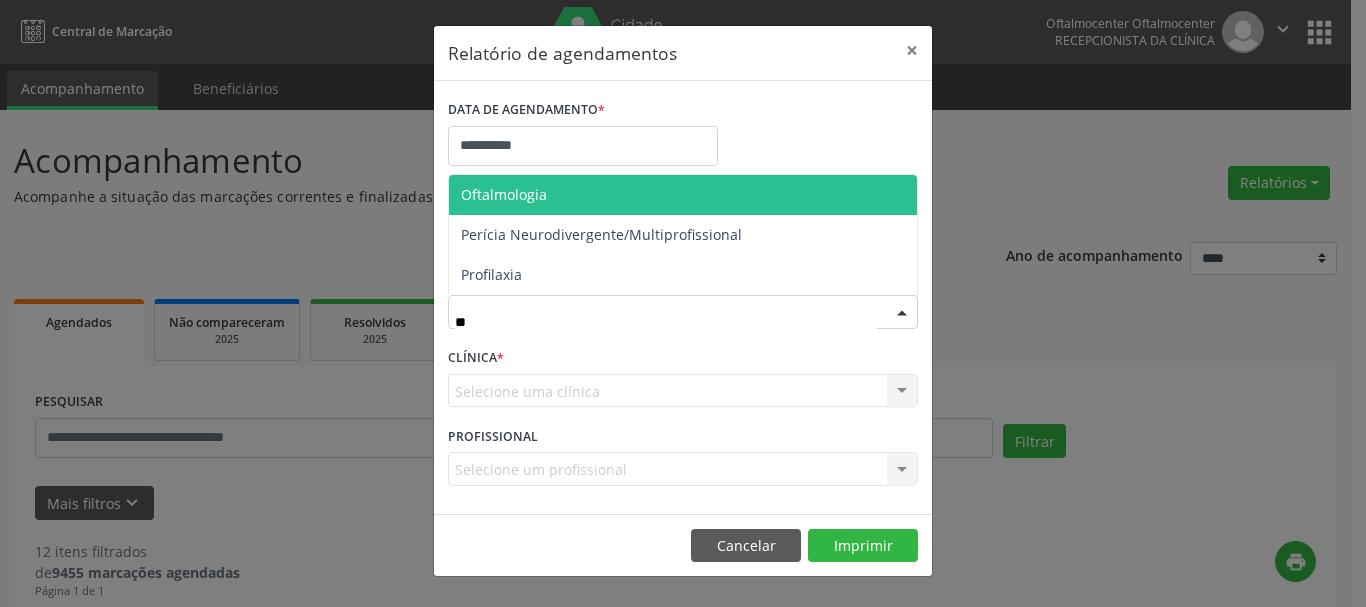 click on "Oftalmologia" at bounding box center (504, 194) 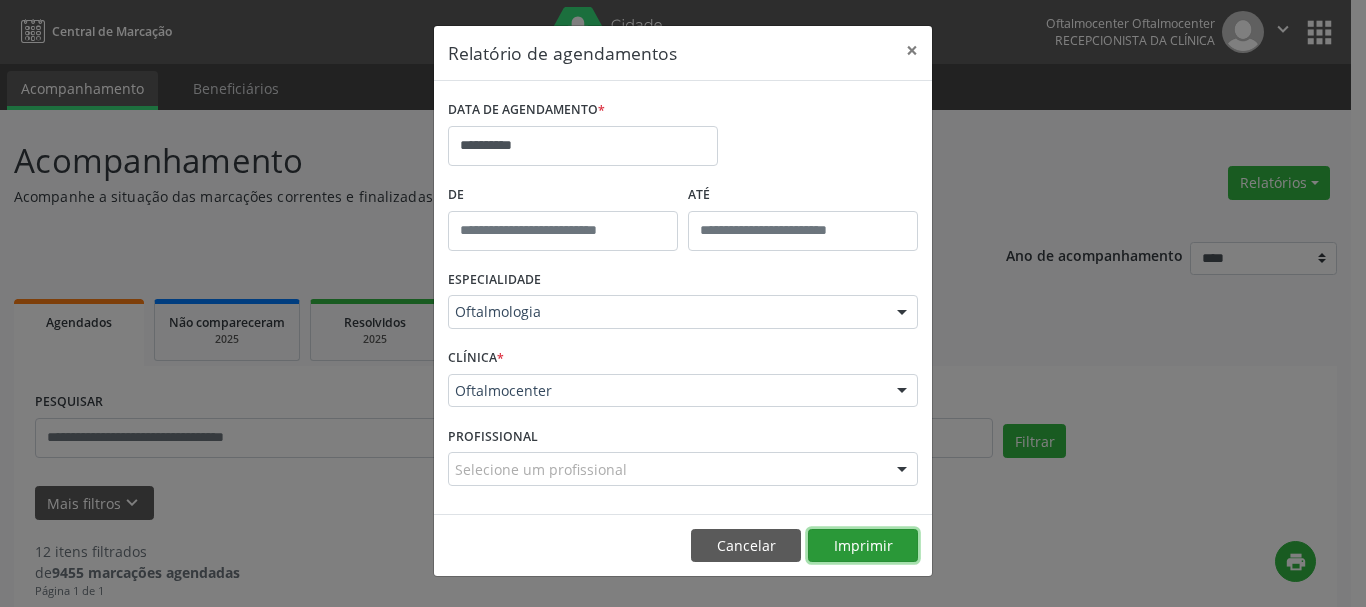 click on "Imprimir" at bounding box center [863, 546] 